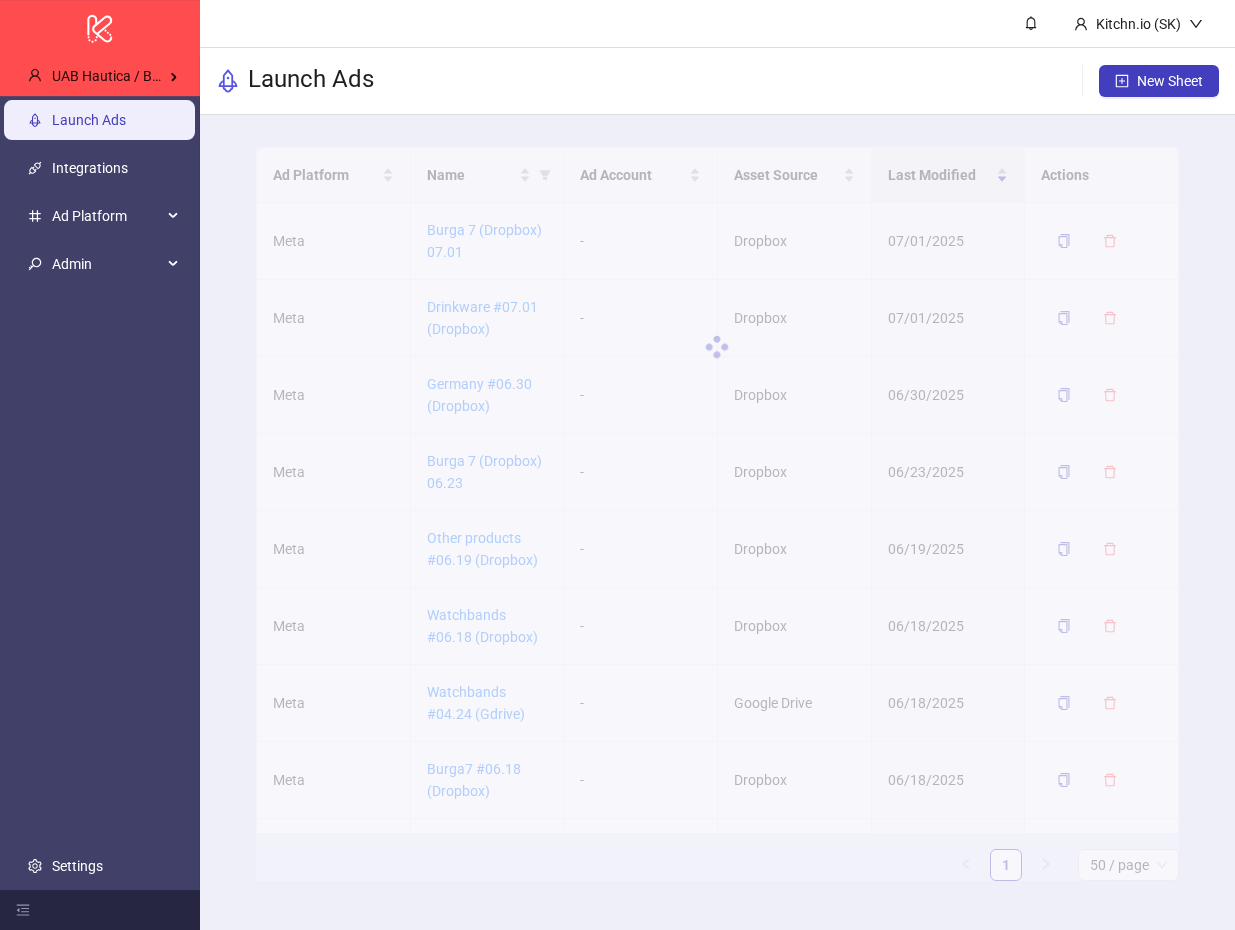 scroll, scrollTop: 0, scrollLeft: 0, axis: both 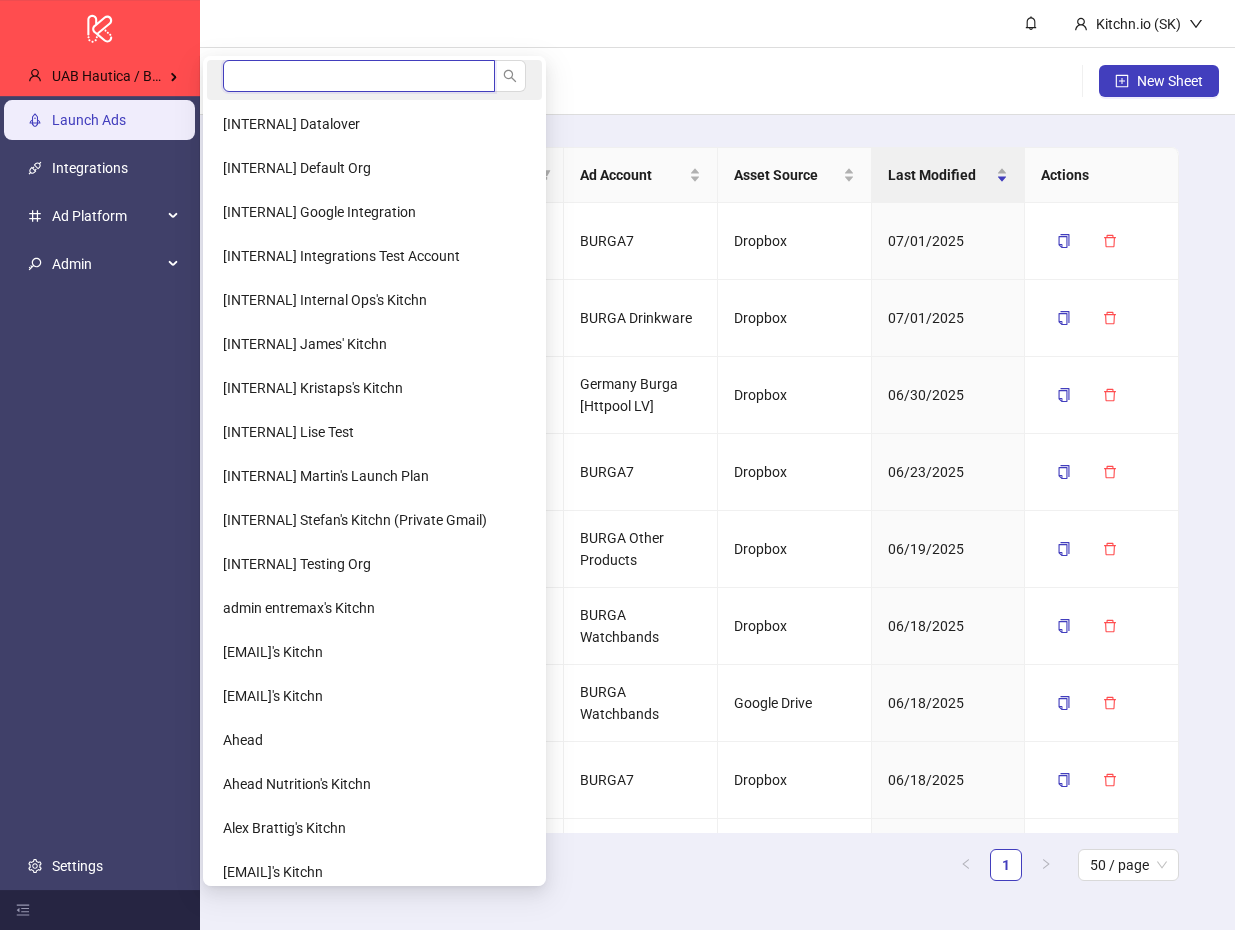 click at bounding box center [359, 76] 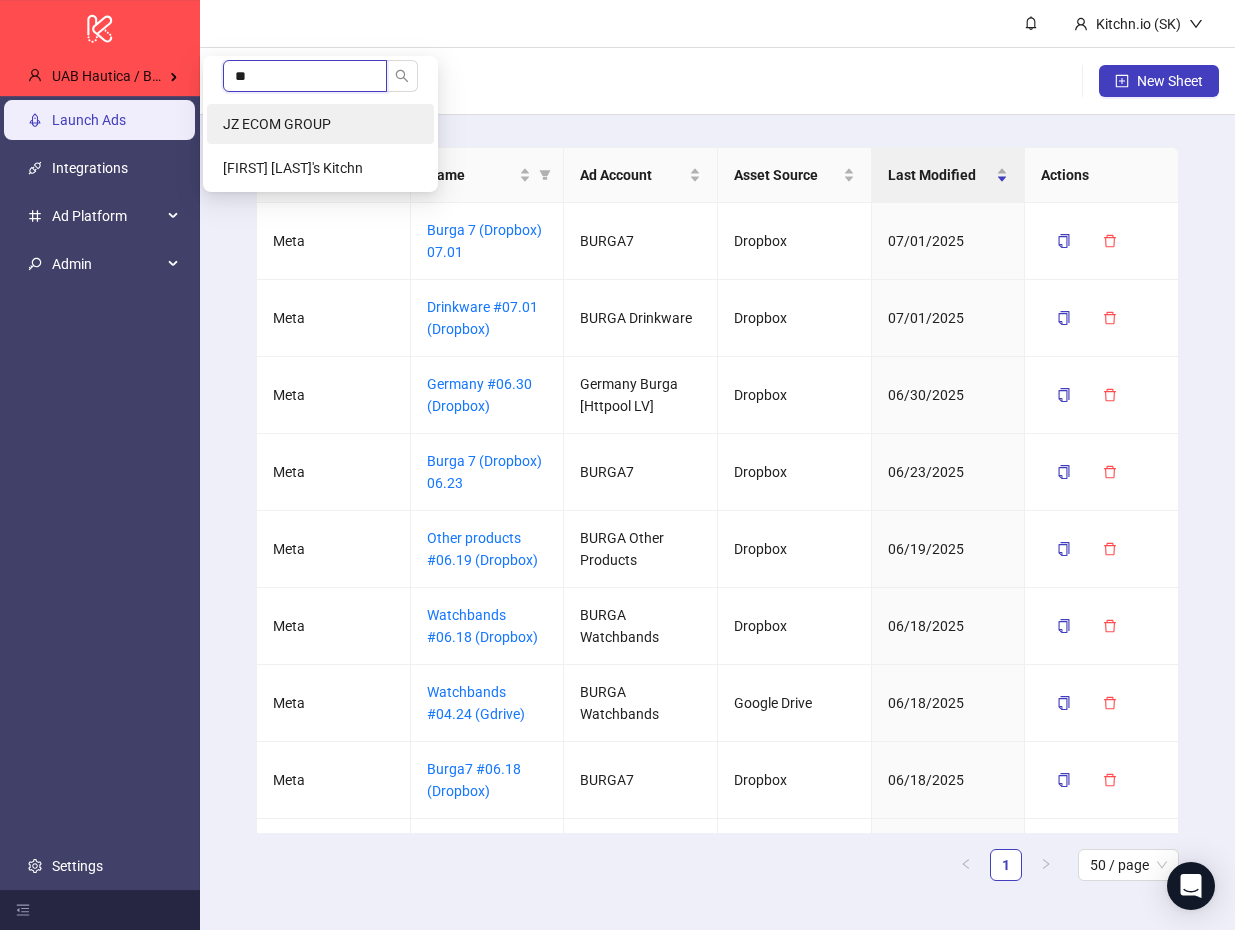 type on "**" 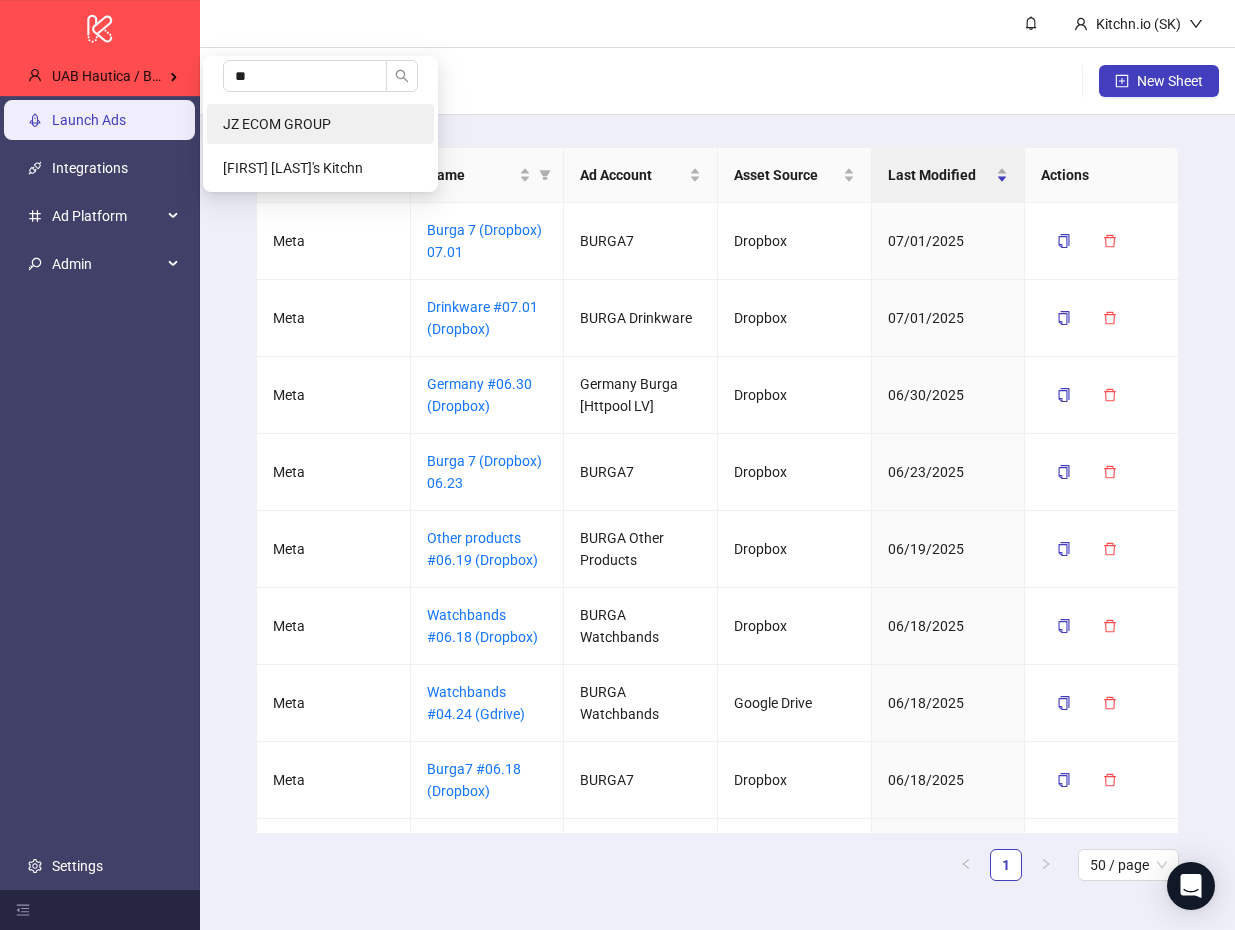 click on "JZ ECOM GROUP" at bounding box center [277, 124] 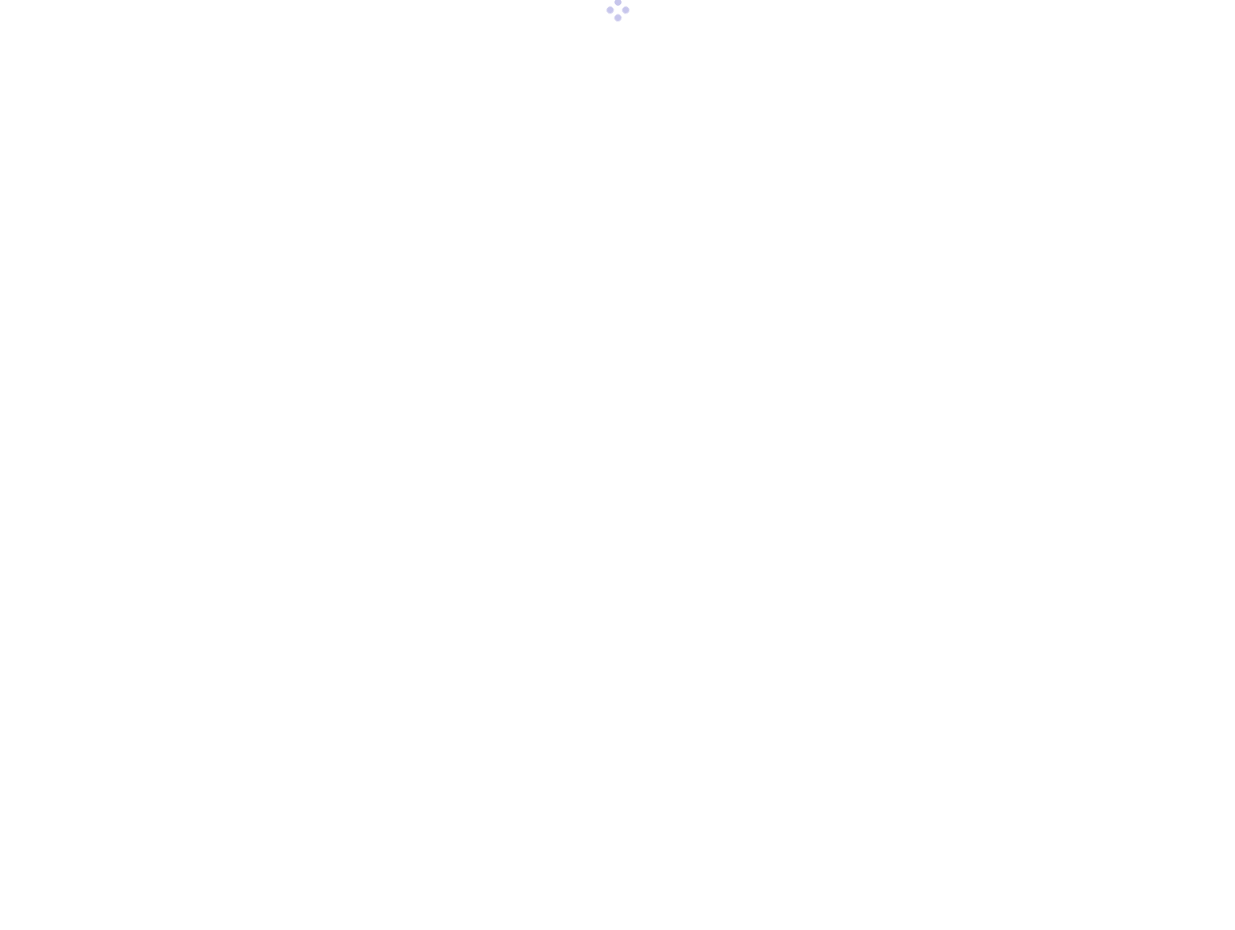 scroll, scrollTop: 0, scrollLeft: 0, axis: both 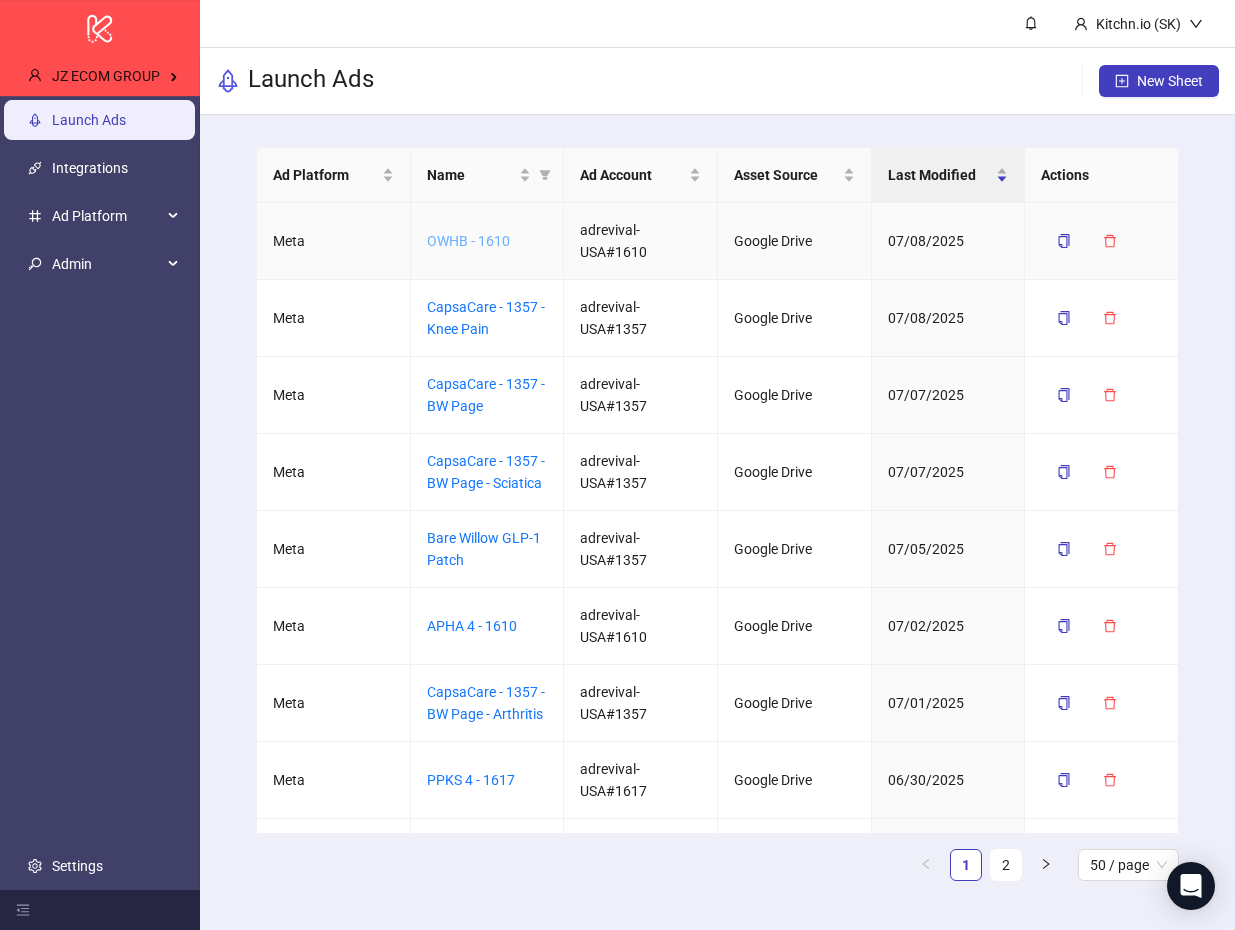 click on "OWHB - 1610" at bounding box center (468, 241) 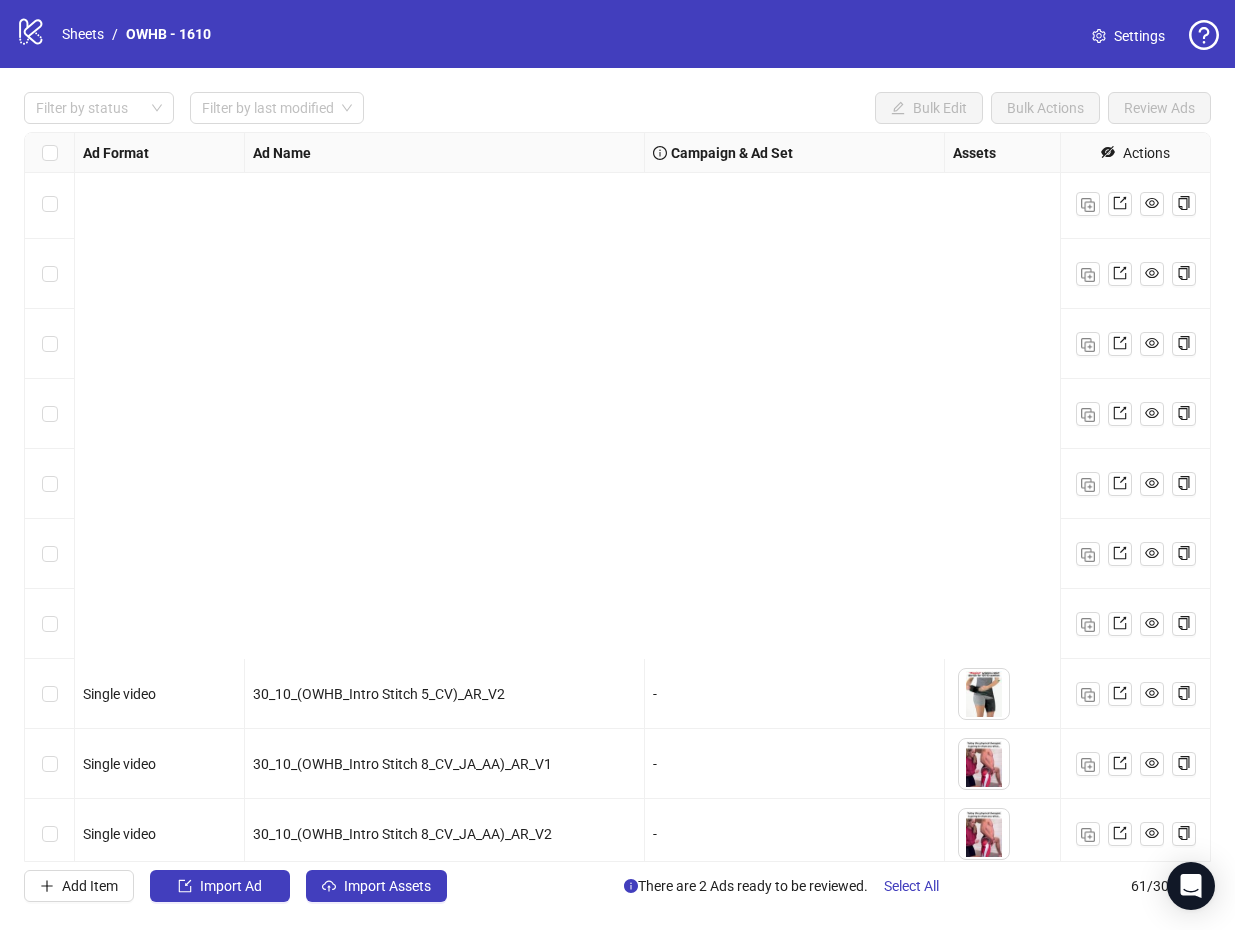 scroll, scrollTop: 3582, scrollLeft: 0, axis: vertical 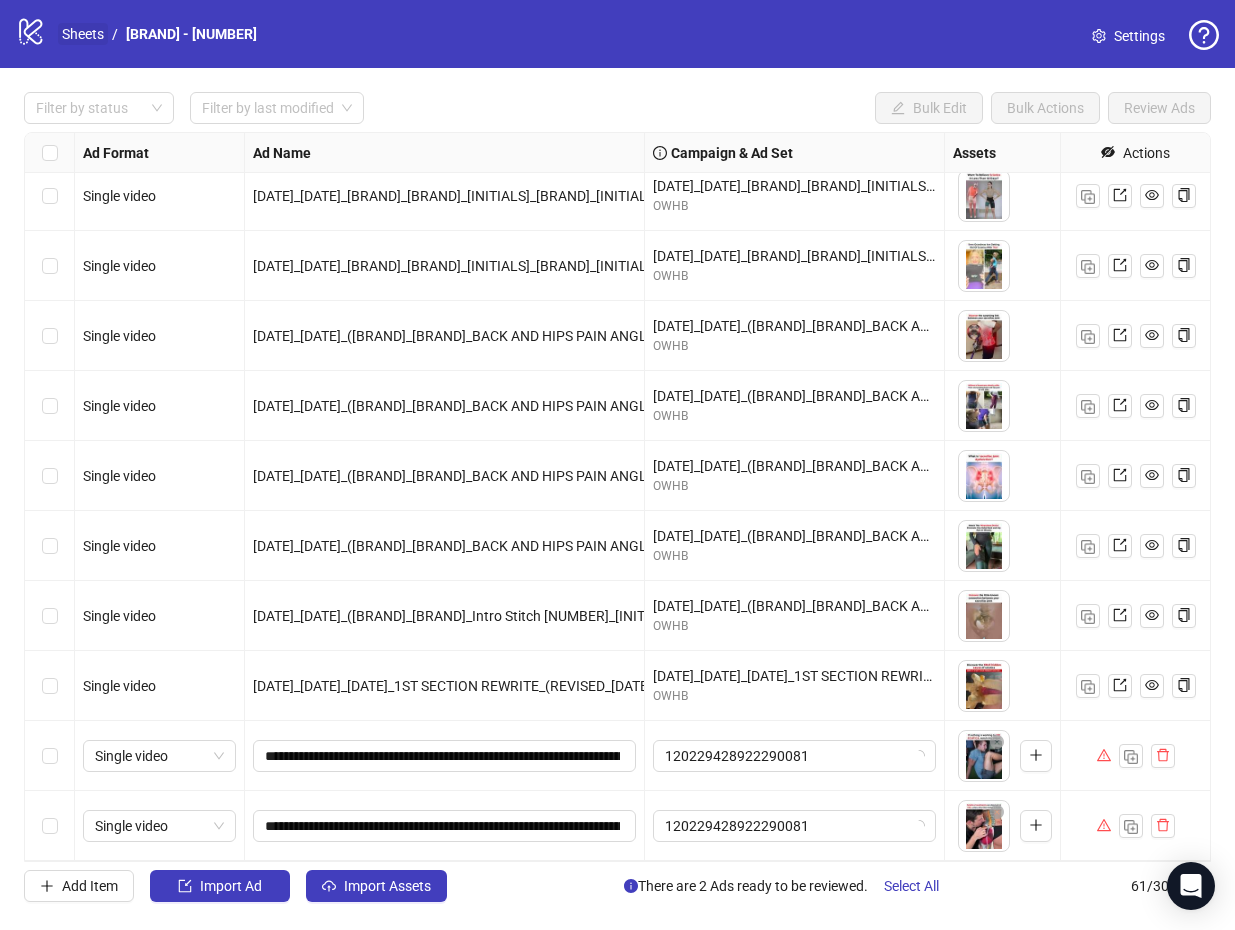 click on "Sheets" at bounding box center (83, 34) 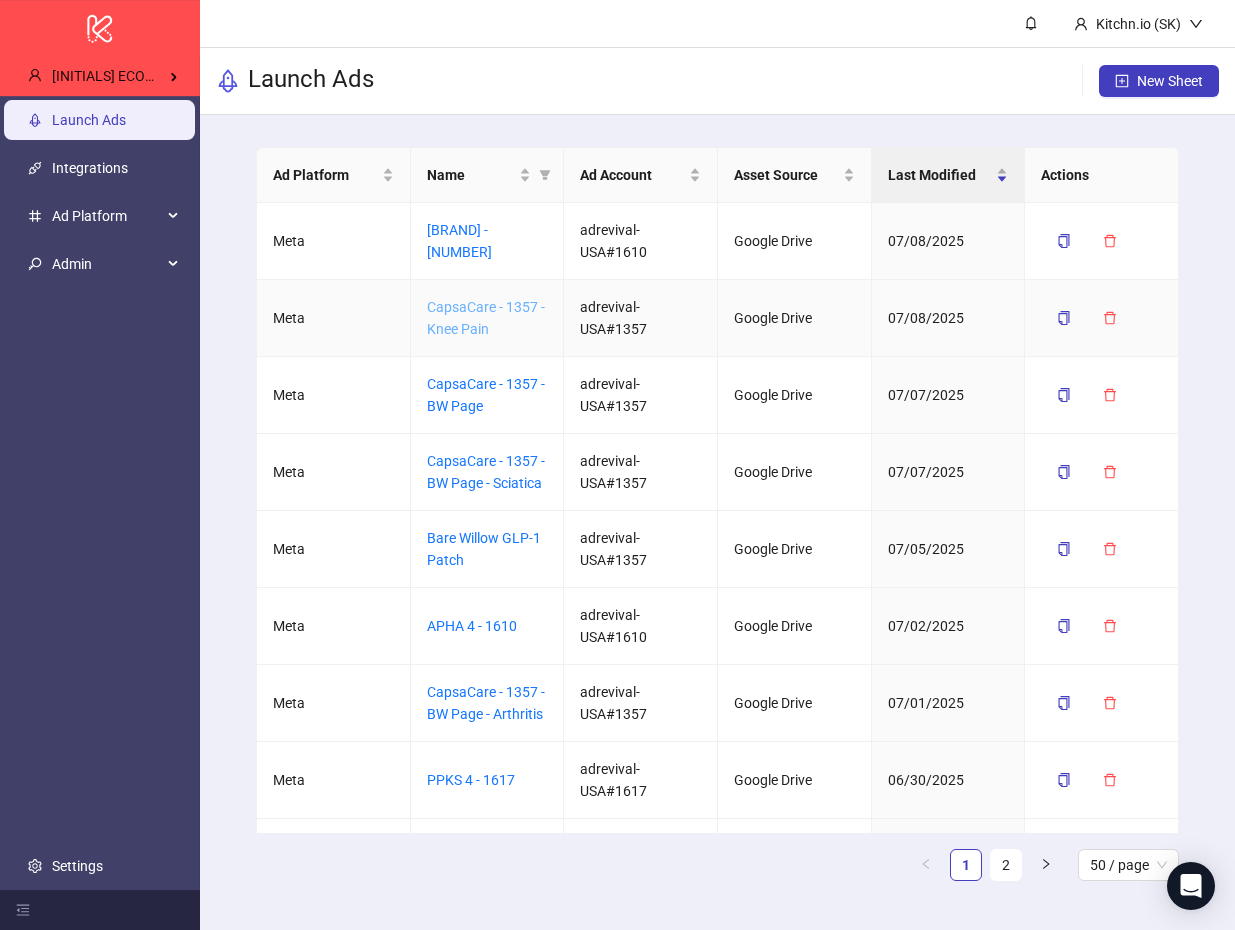click on "CapsaCare - 1357 - Knee Pain" at bounding box center [486, 318] 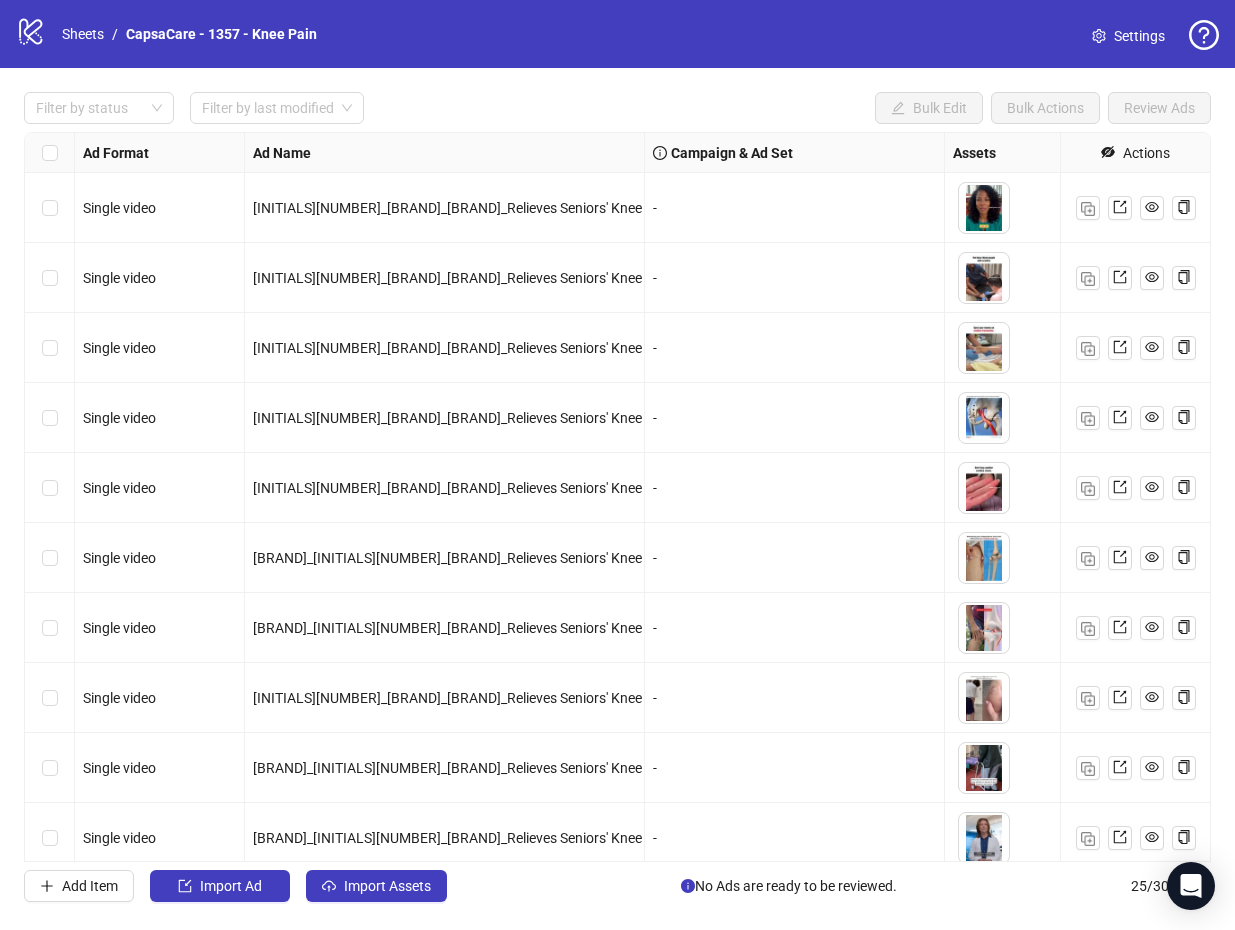 scroll, scrollTop: 1062, scrollLeft: 0, axis: vertical 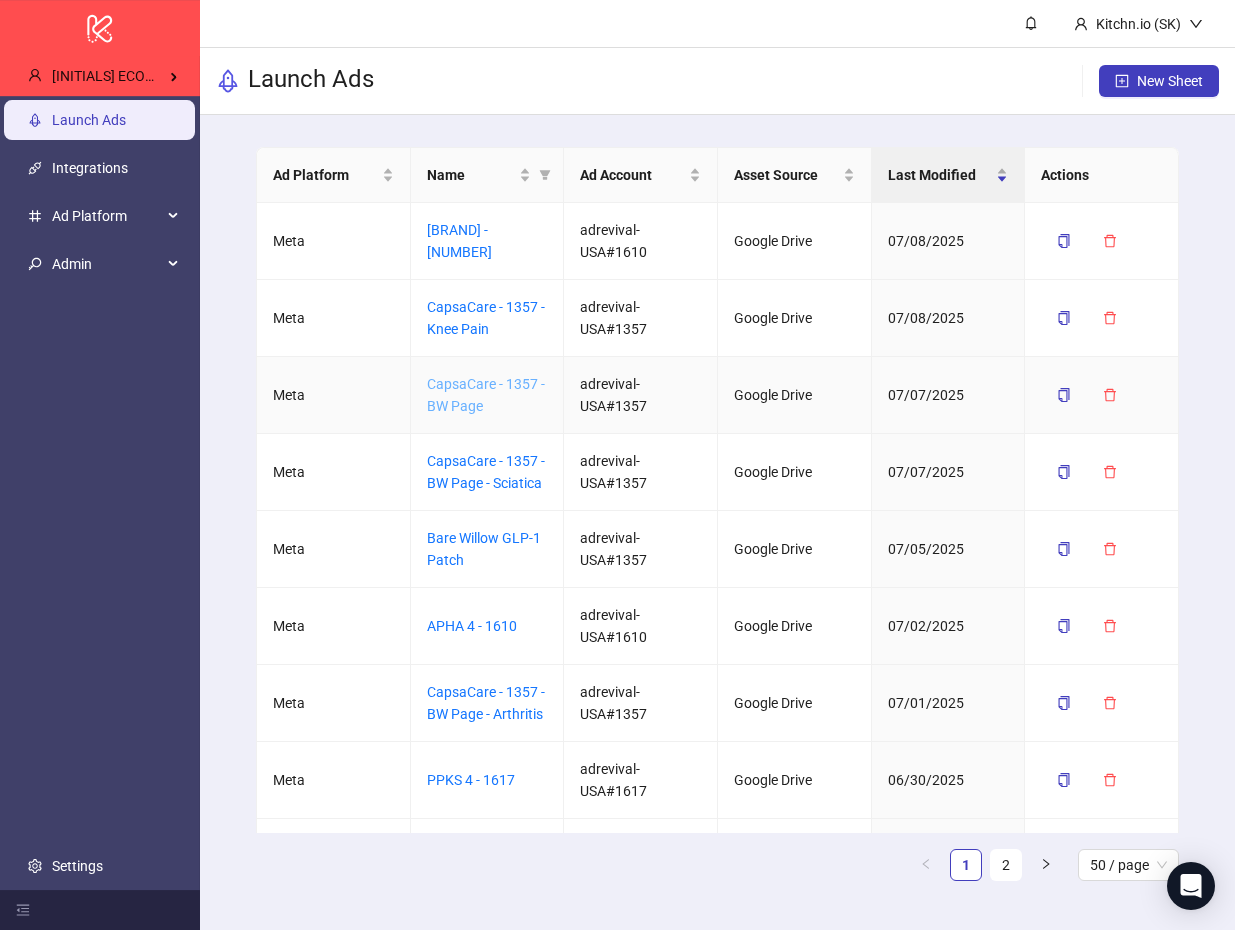 click on "CapsaCare - 1357 - BW Page" at bounding box center (486, 395) 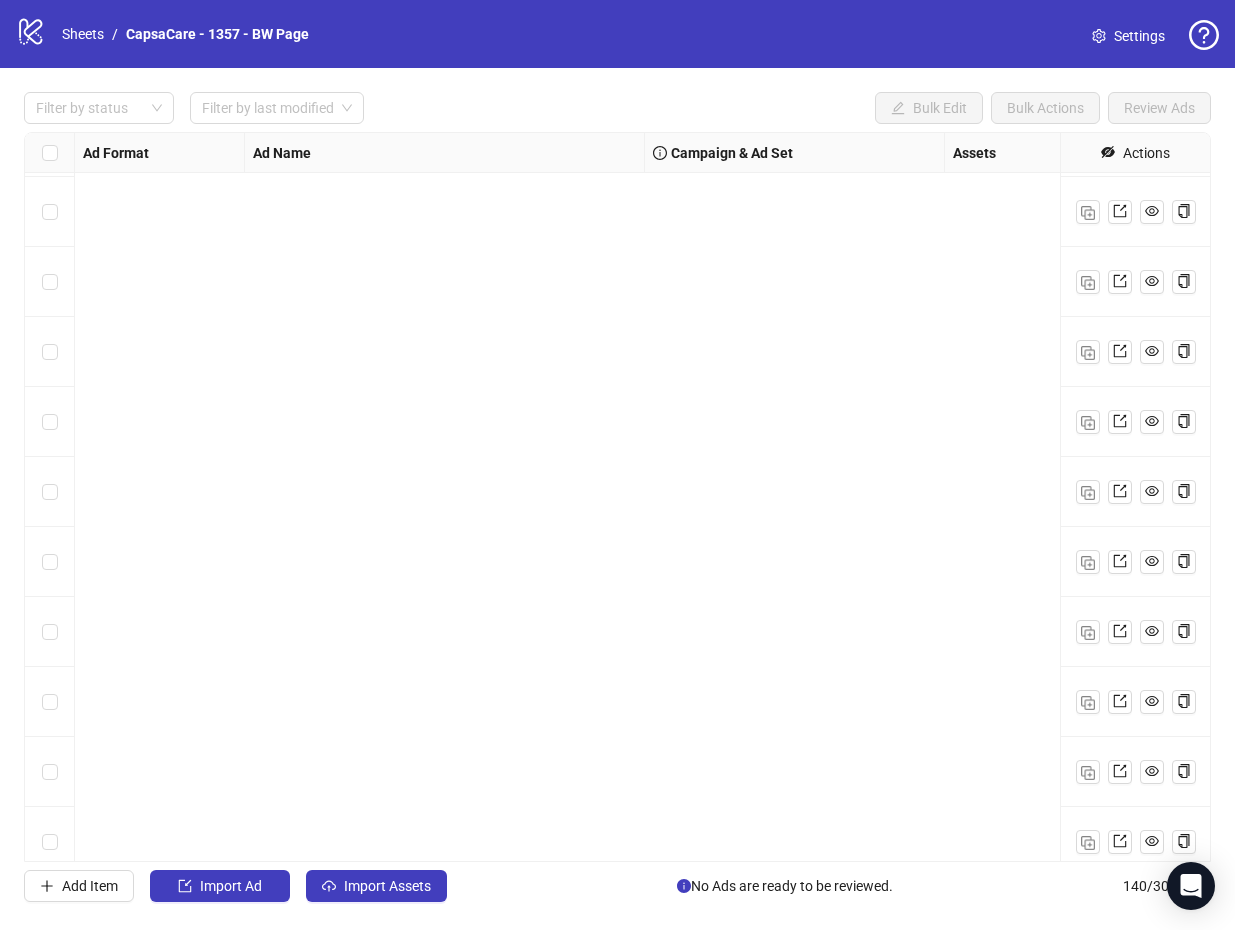 scroll, scrollTop: 9112, scrollLeft: 0, axis: vertical 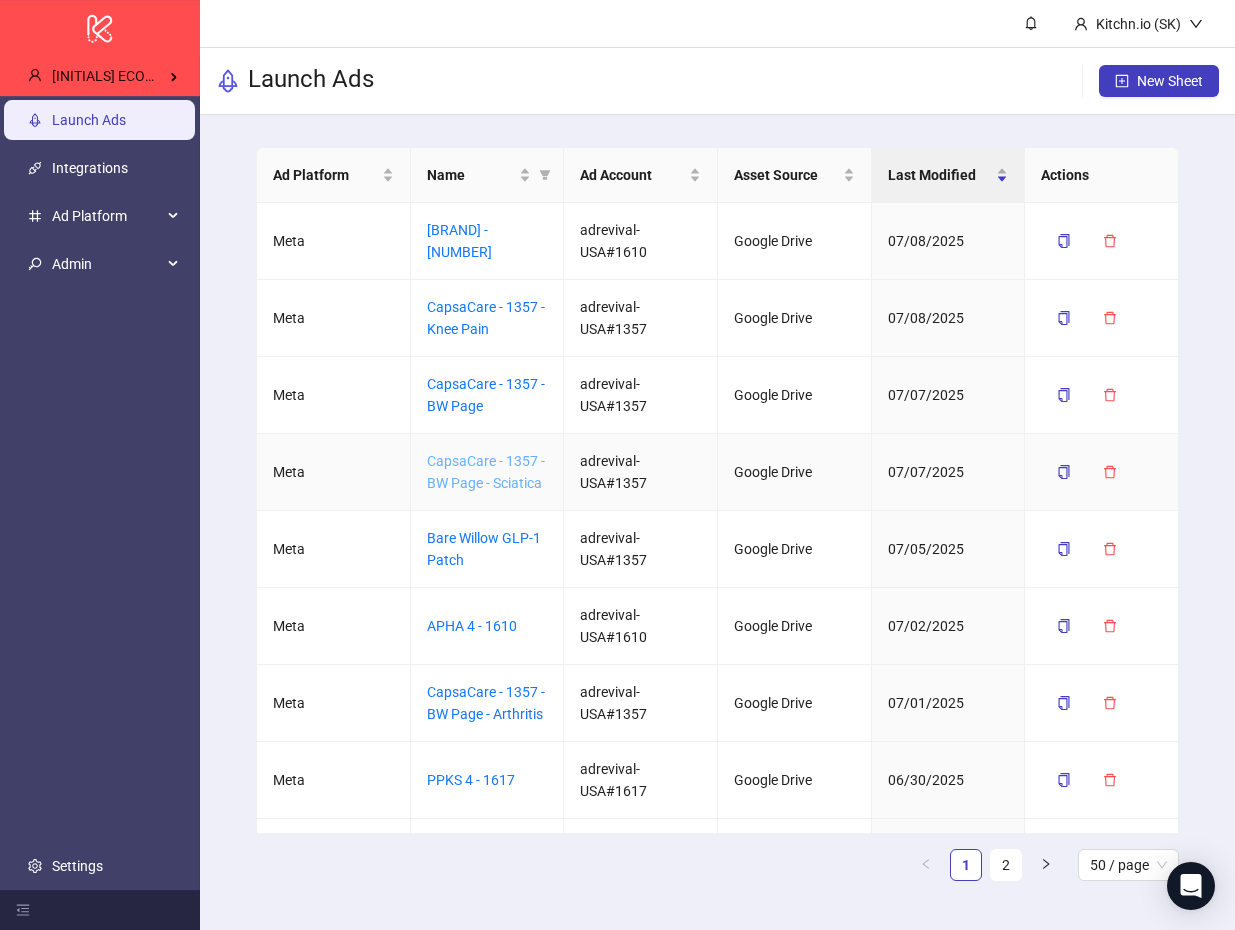 click on "CapsaCare - 1357 - BW Page - Sciatica" at bounding box center (486, 472) 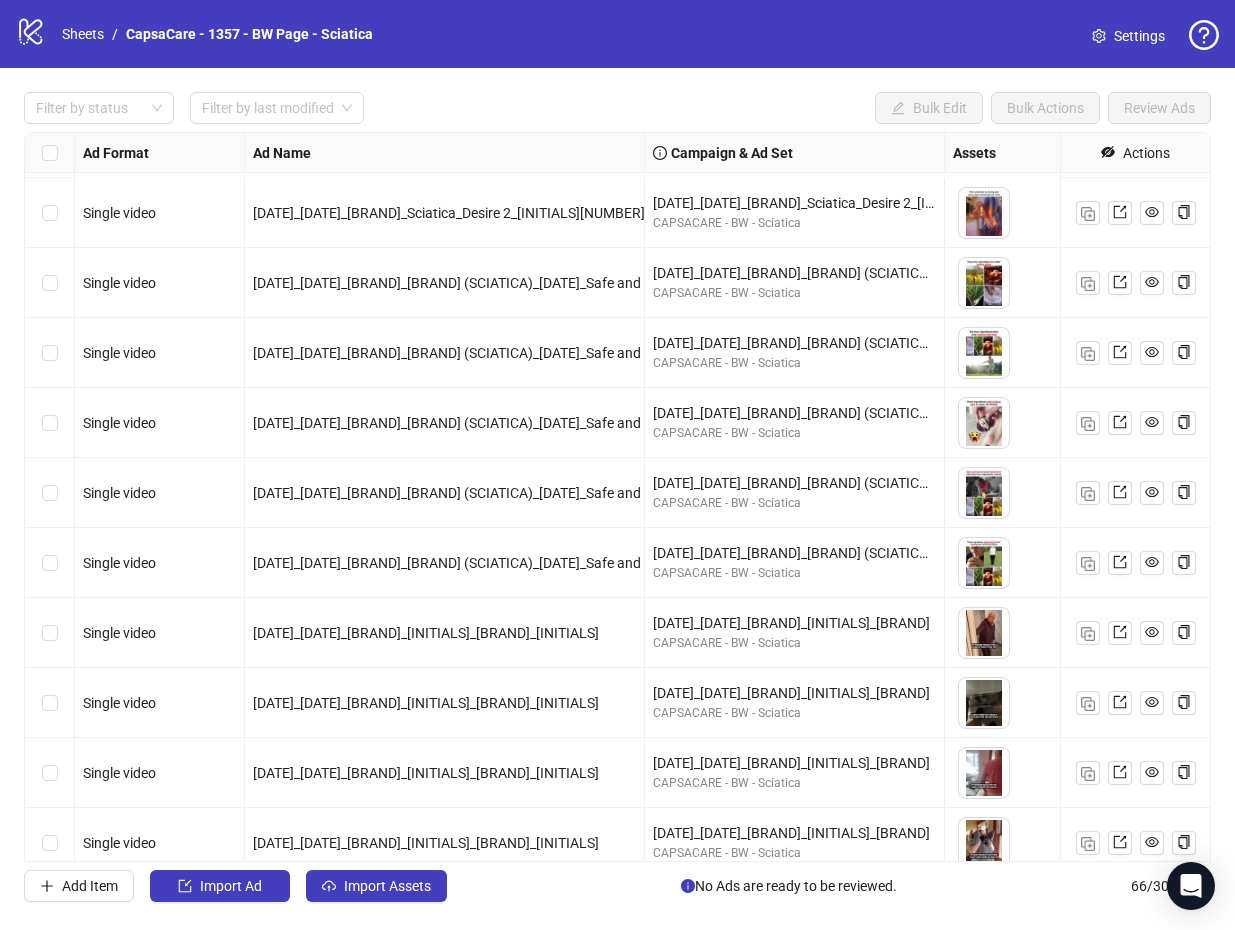 scroll, scrollTop: 3932, scrollLeft: 0, axis: vertical 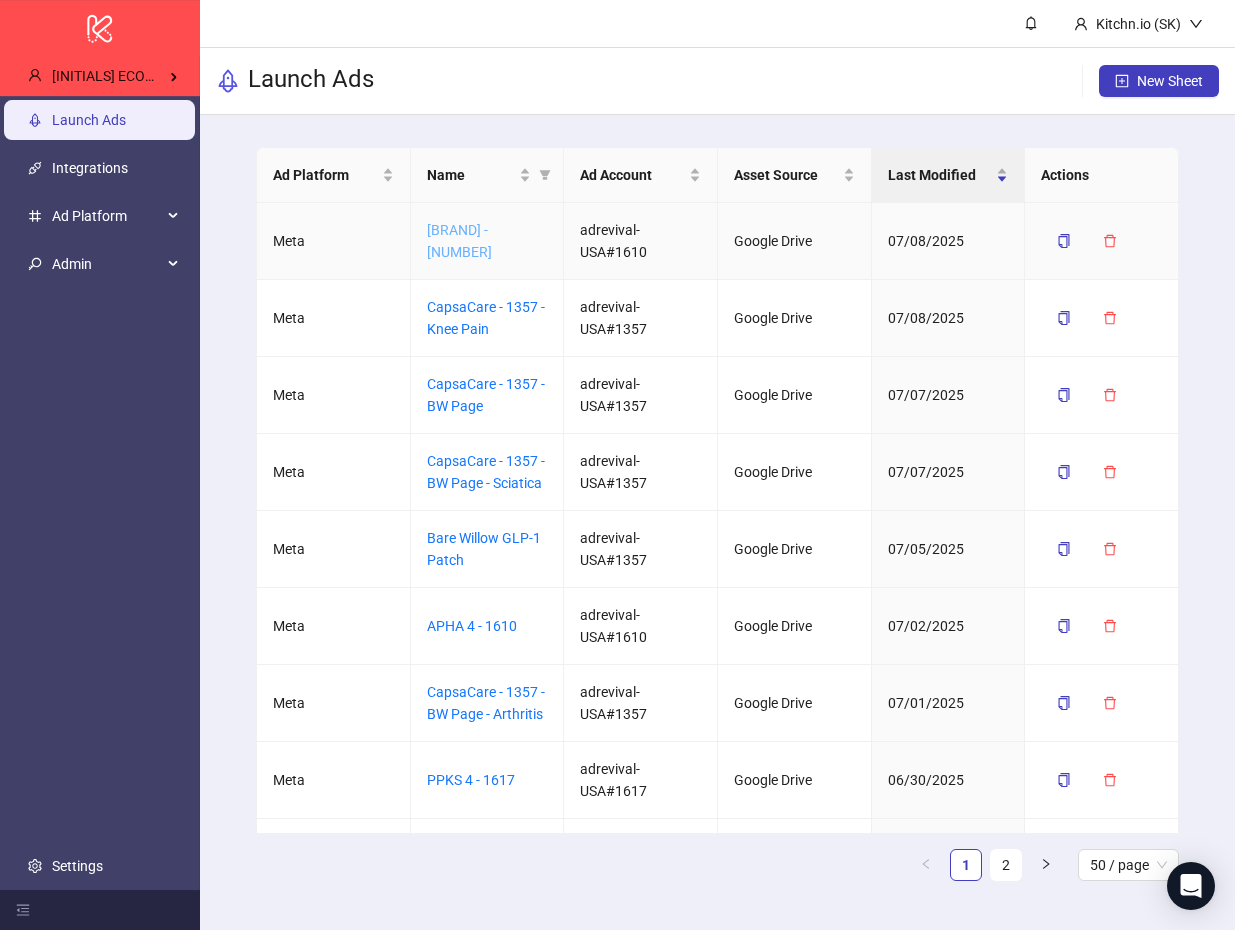 click on "[BRAND] - [NUMBER]" at bounding box center [459, 241] 